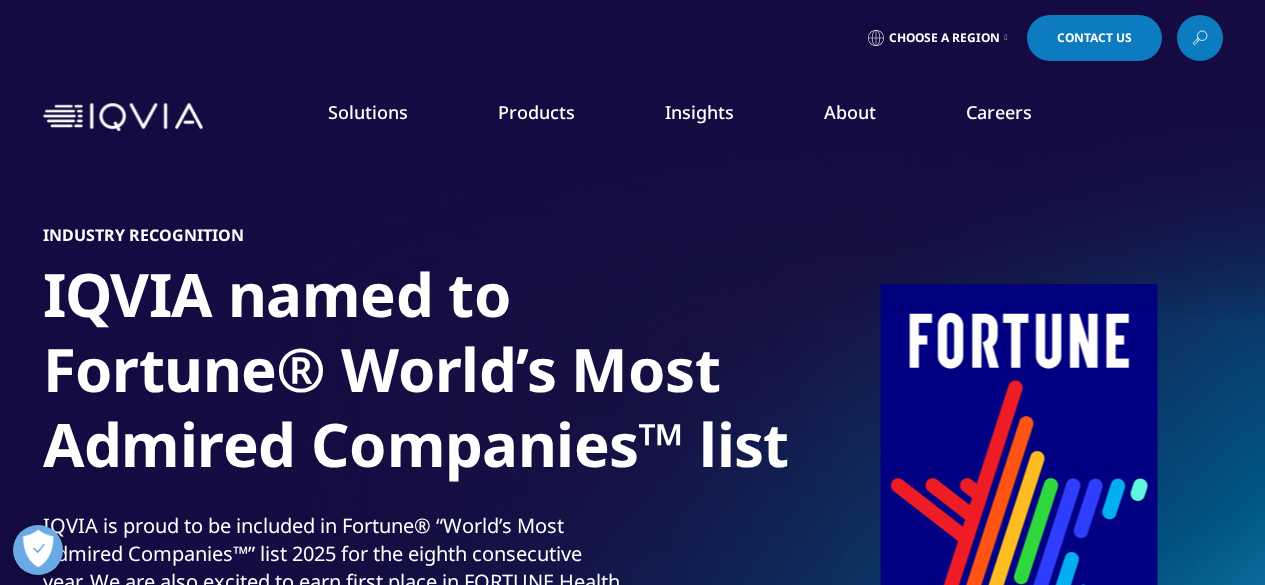 scroll, scrollTop: 0, scrollLeft: 0, axis: both 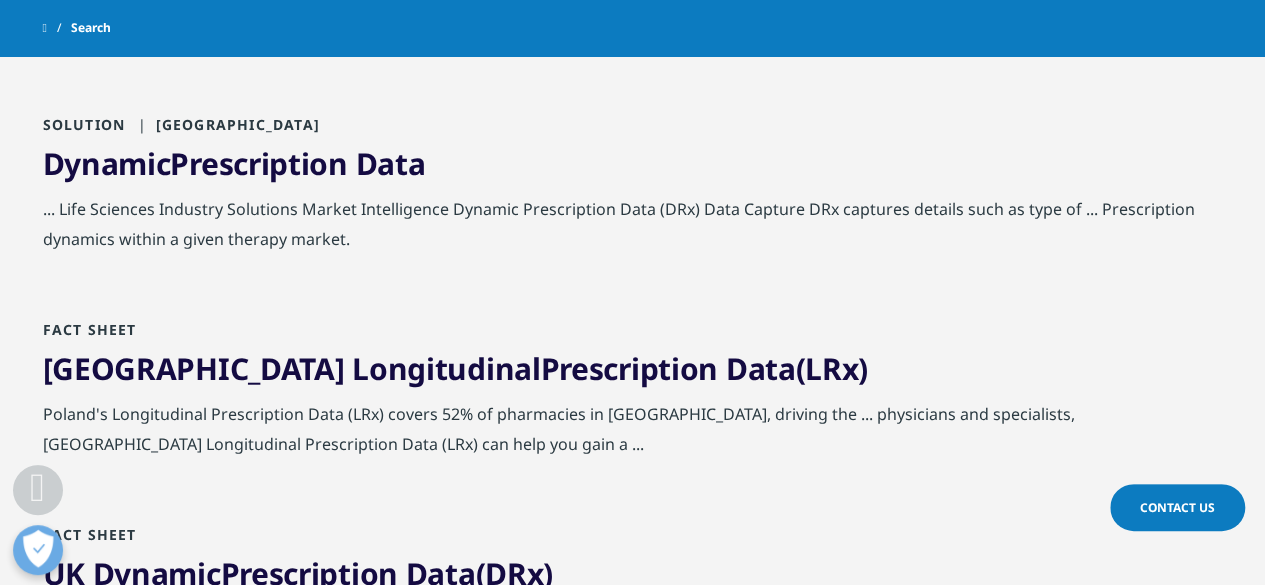 click on "Prescription" at bounding box center [258, 163] 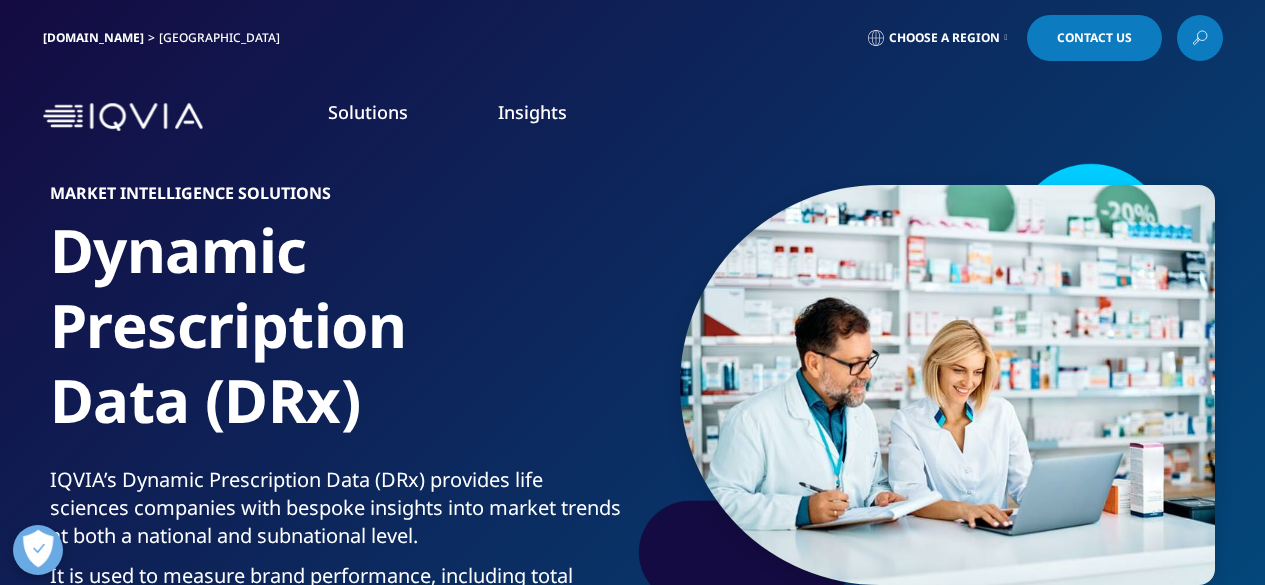 scroll, scrollTop: 0, scrollLeft: 0, axis: both 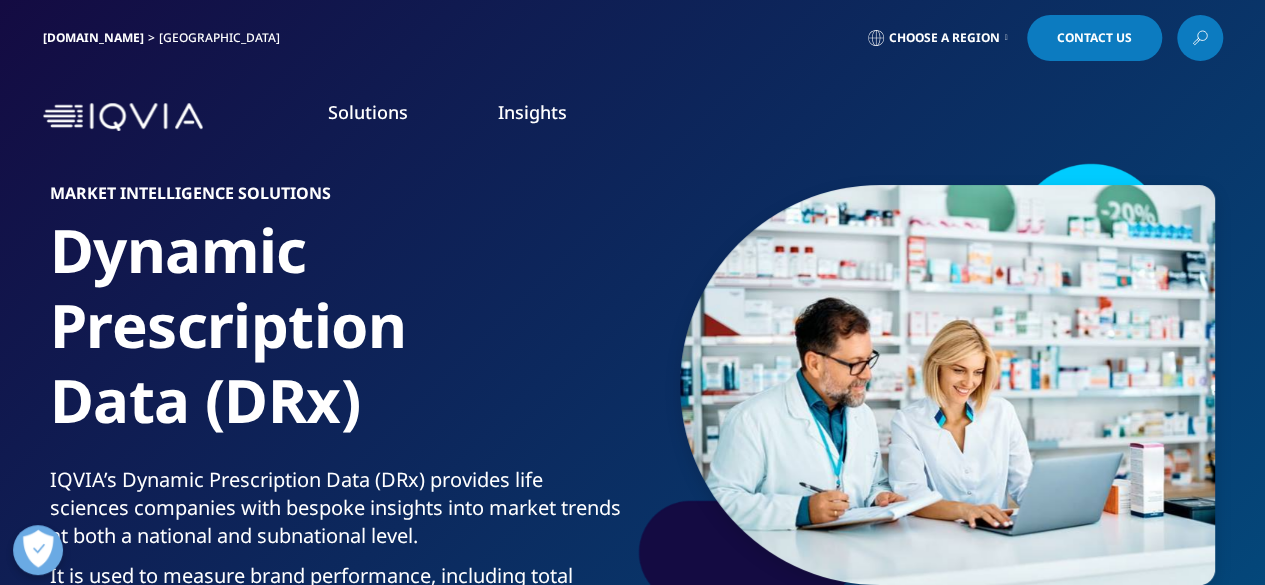 click at bounding box center [1200, 38] 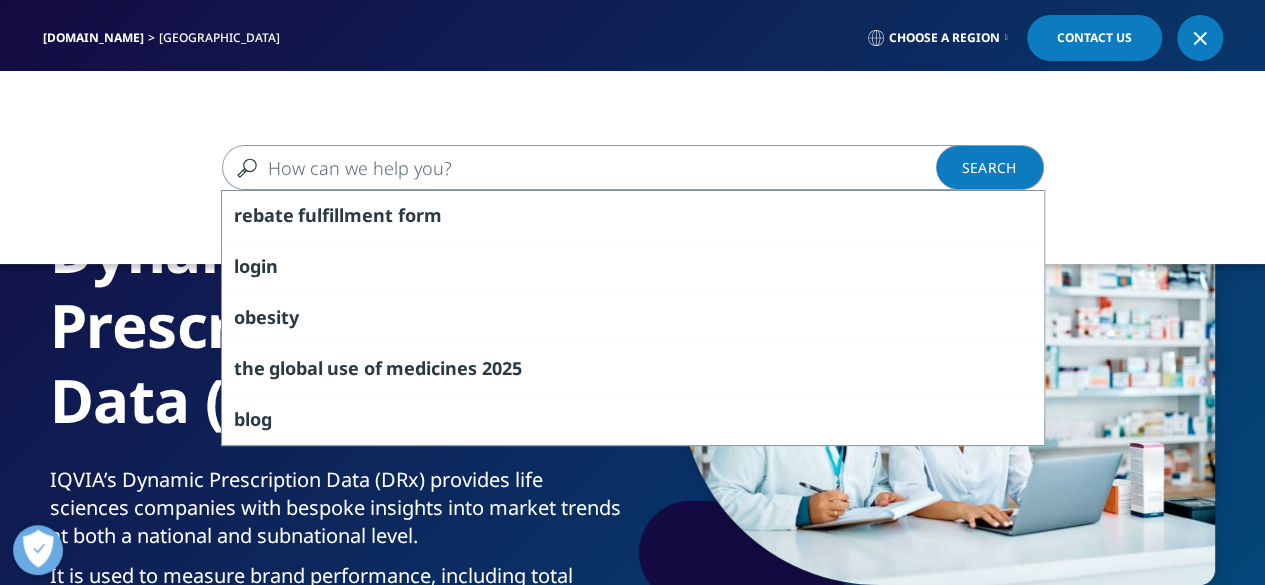 click at bounding box center [604, 167] 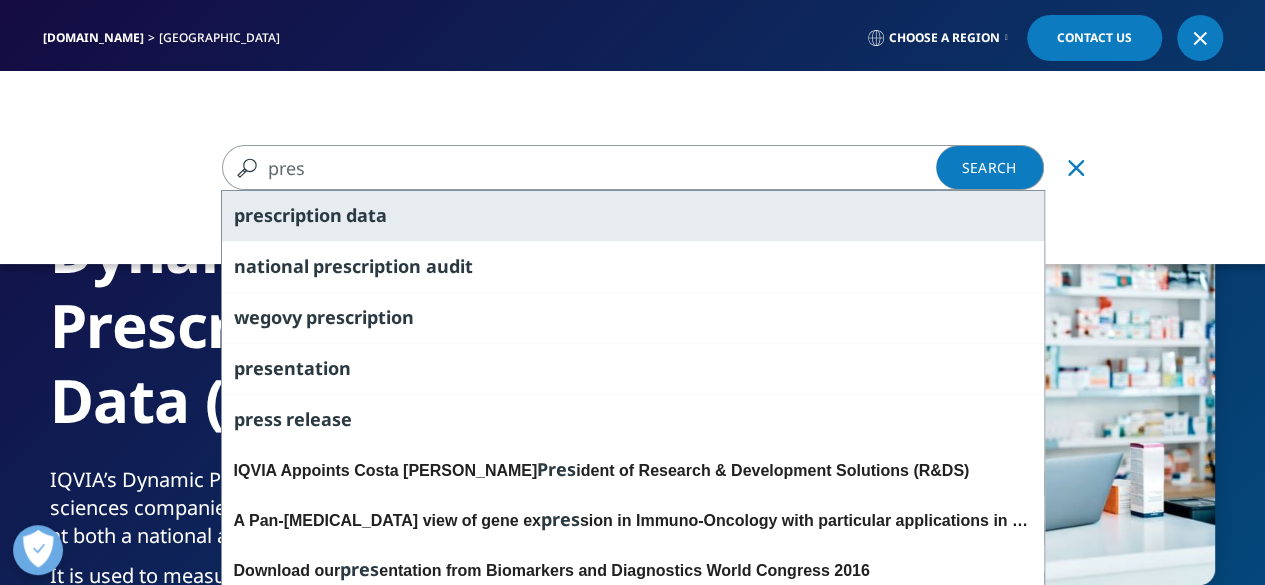 type on "pres" 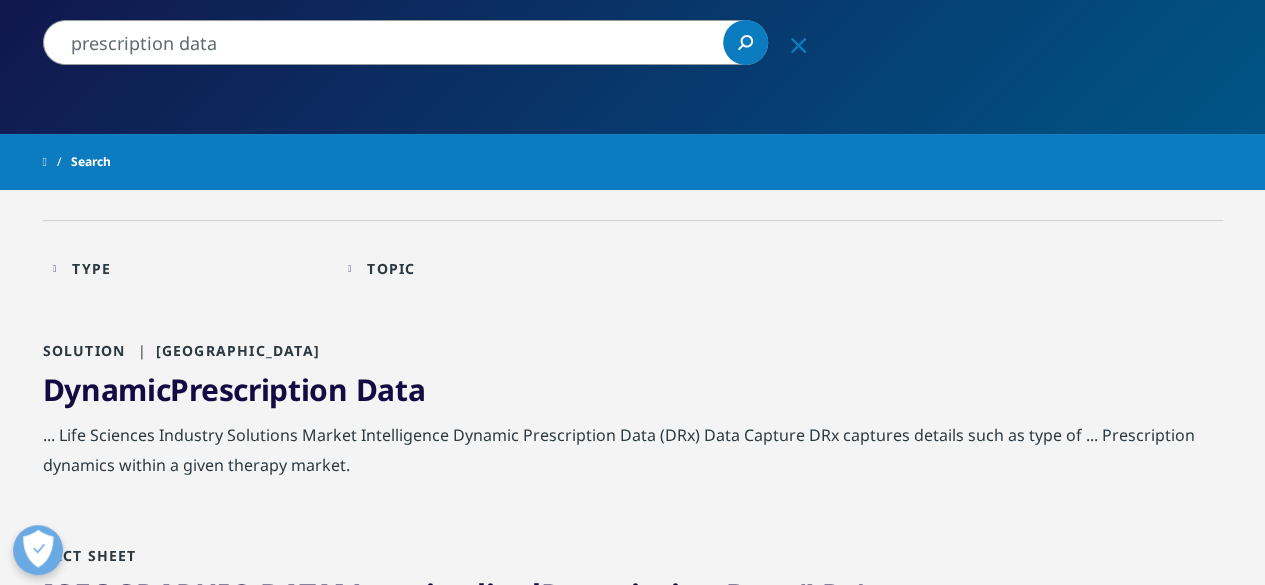 scroll, scrollTop: 0, scrollLeft: 0, axis: both 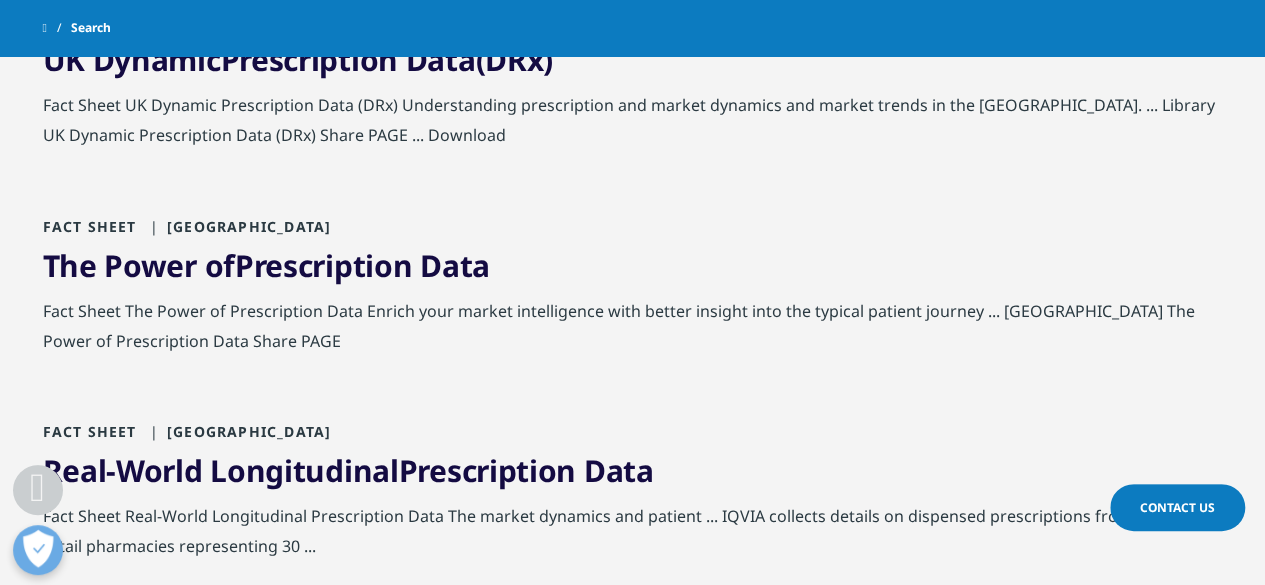 click on "Prescription" at bounding box center [323, 265] 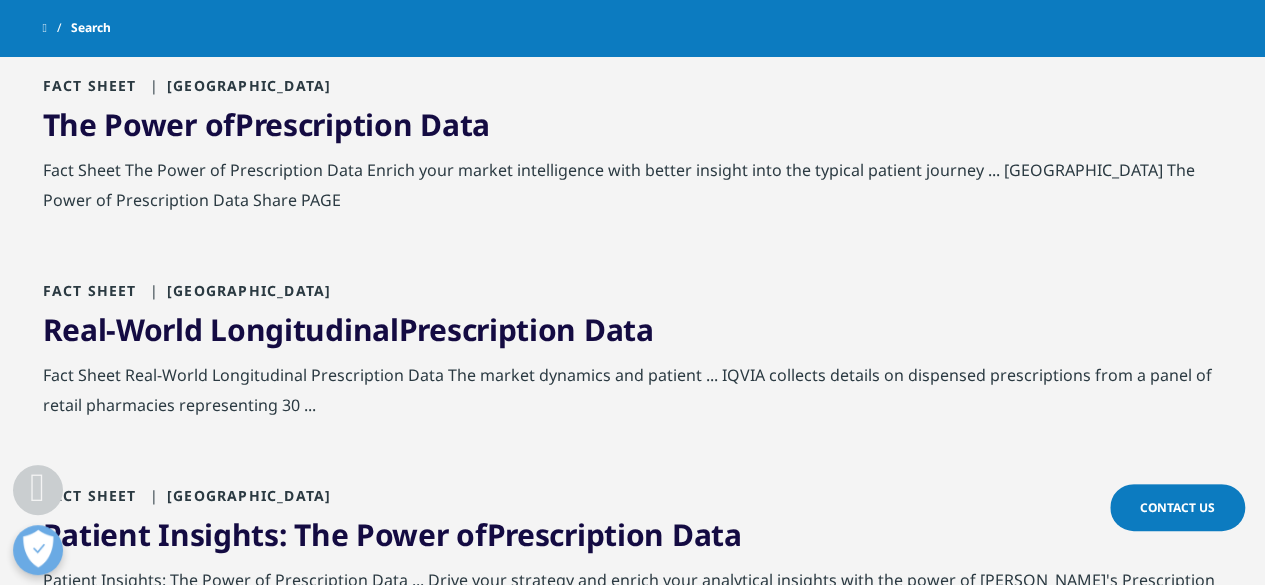scroll, scrollTop: 1099, scrollLeft: 0, axis: vertical 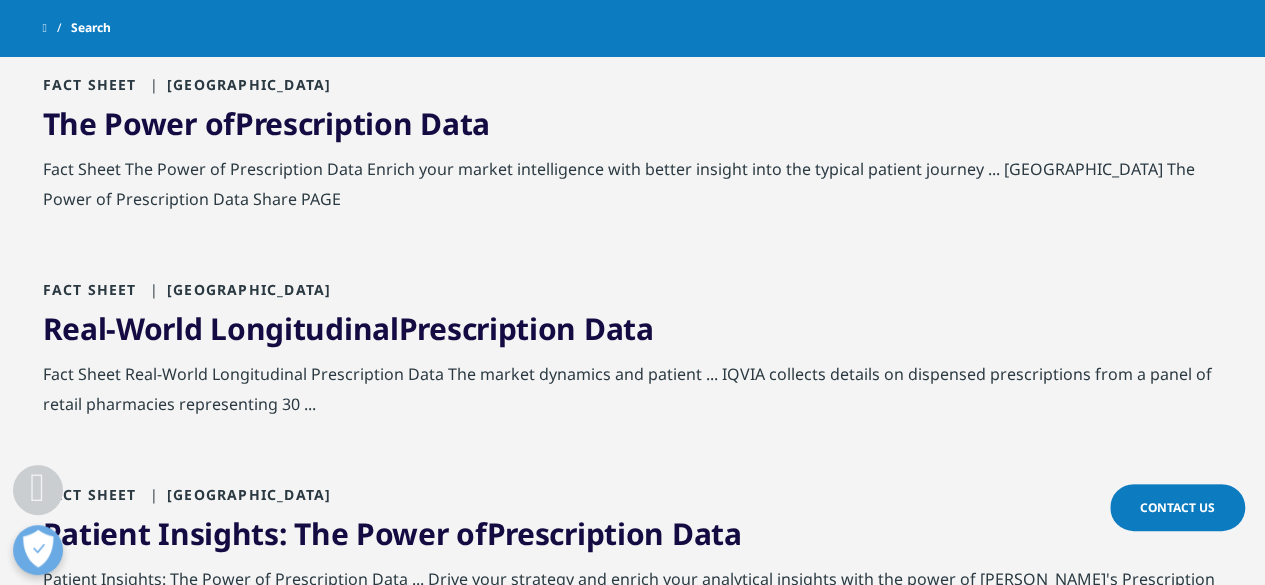 click on "Prescription" at bounding box center (323, 123) 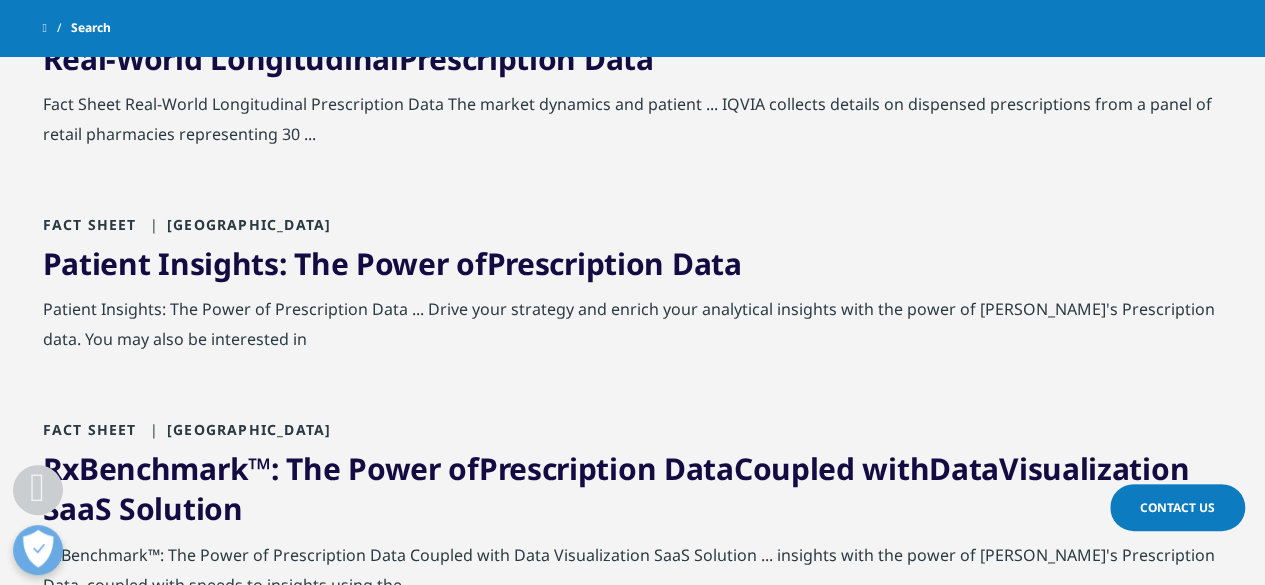 scroll, scrollTop: 1379, scrollLeft: 0, axis: vertical 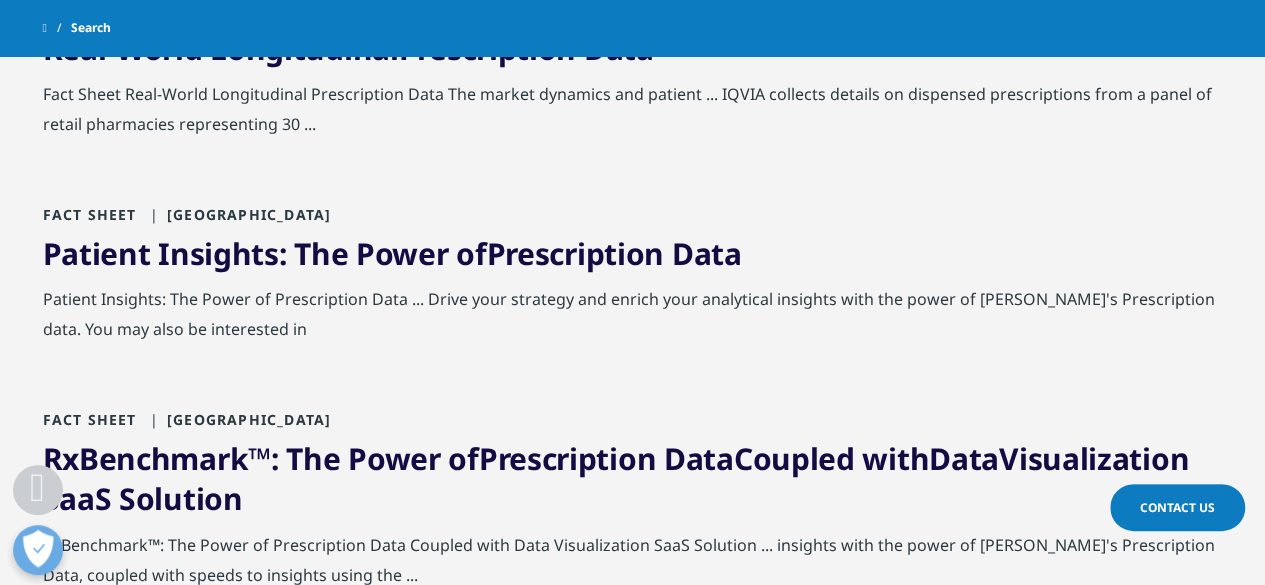 click on "RxBenchmark™: The Power of  Prescription   Data  Coupled with  Data  Visualization SaaS Solution" at bounding box center [633, 484] 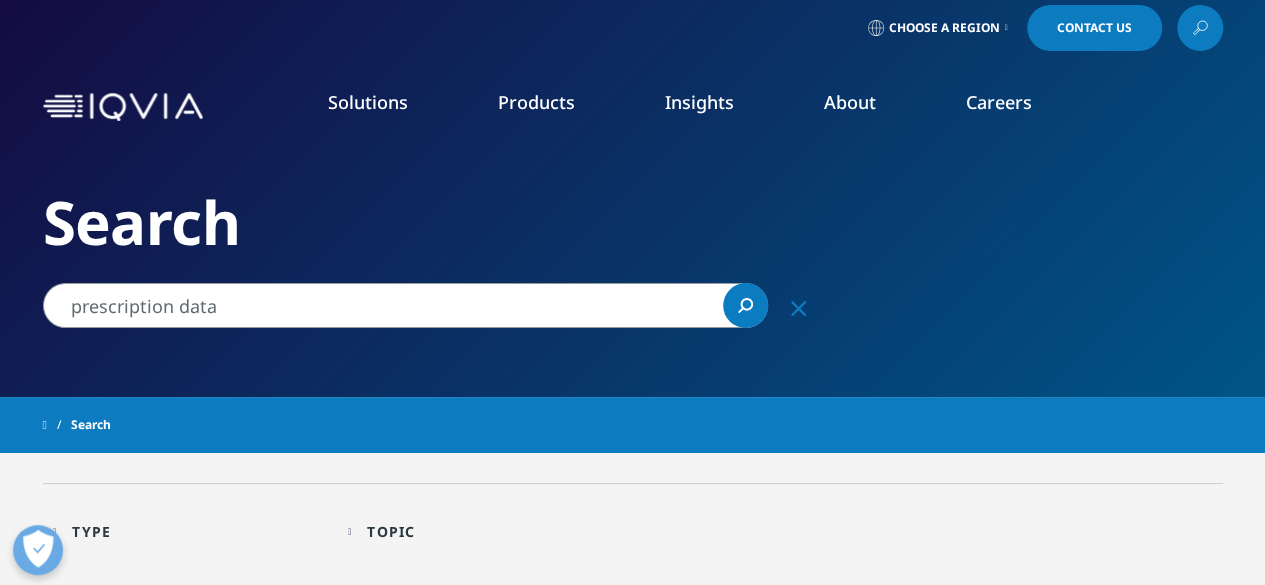 scroll, scrollTop: 0, scrollLeft: 0, axis: both 